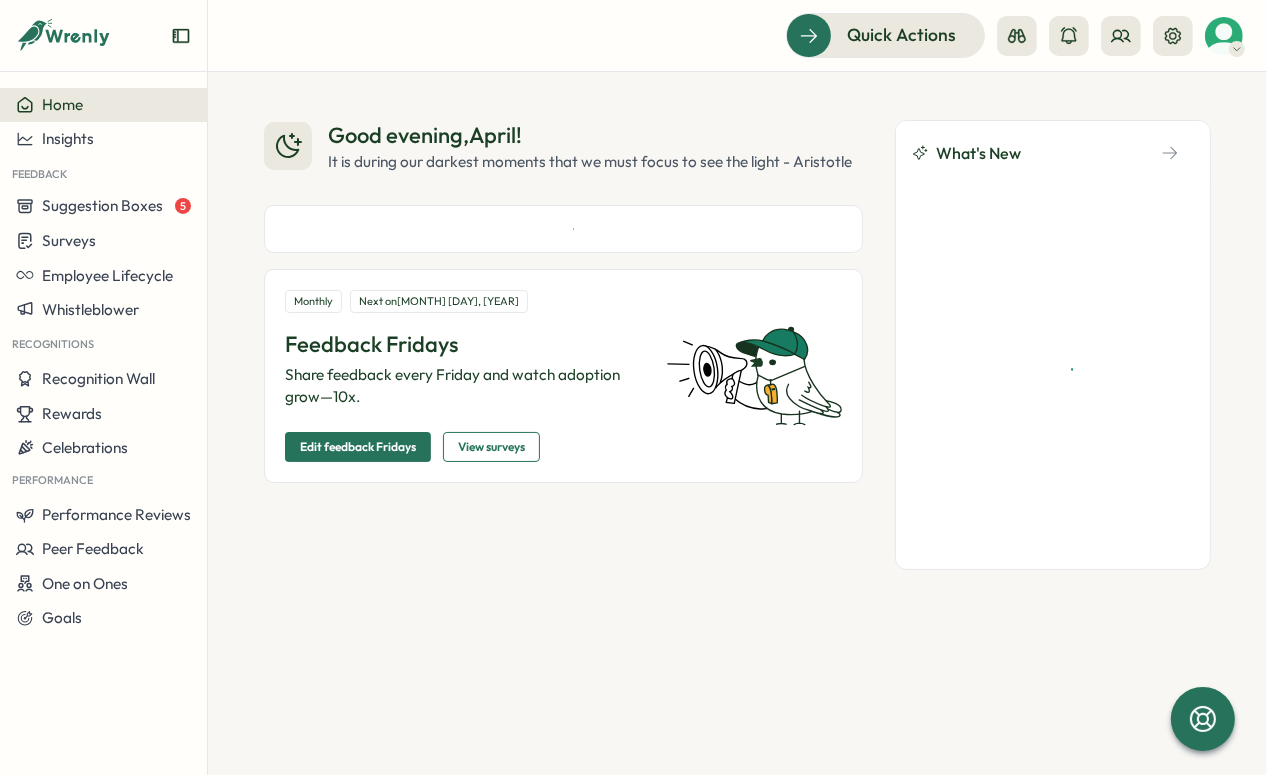 scroll, scrollTop: 0, scrollLeft: 0, axis: both 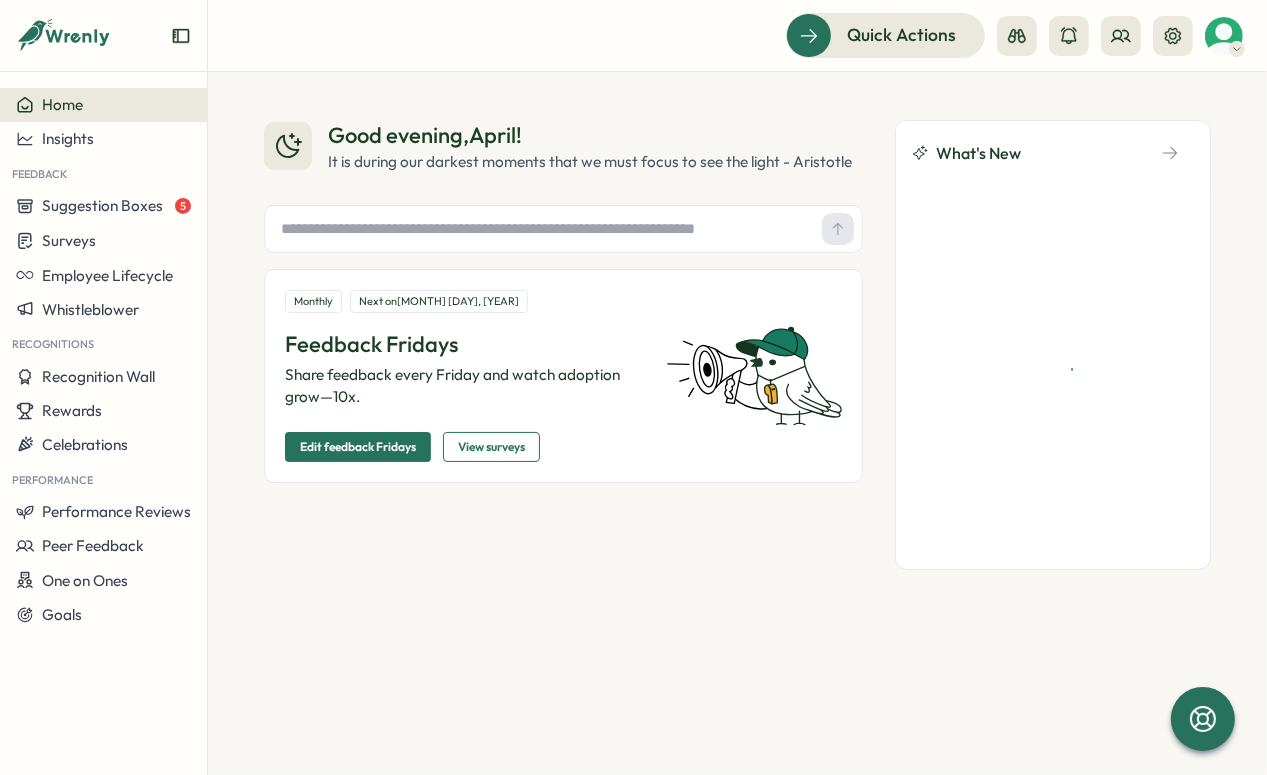 click on "Edit feedback Fridays" at bounding box center [358, 447] 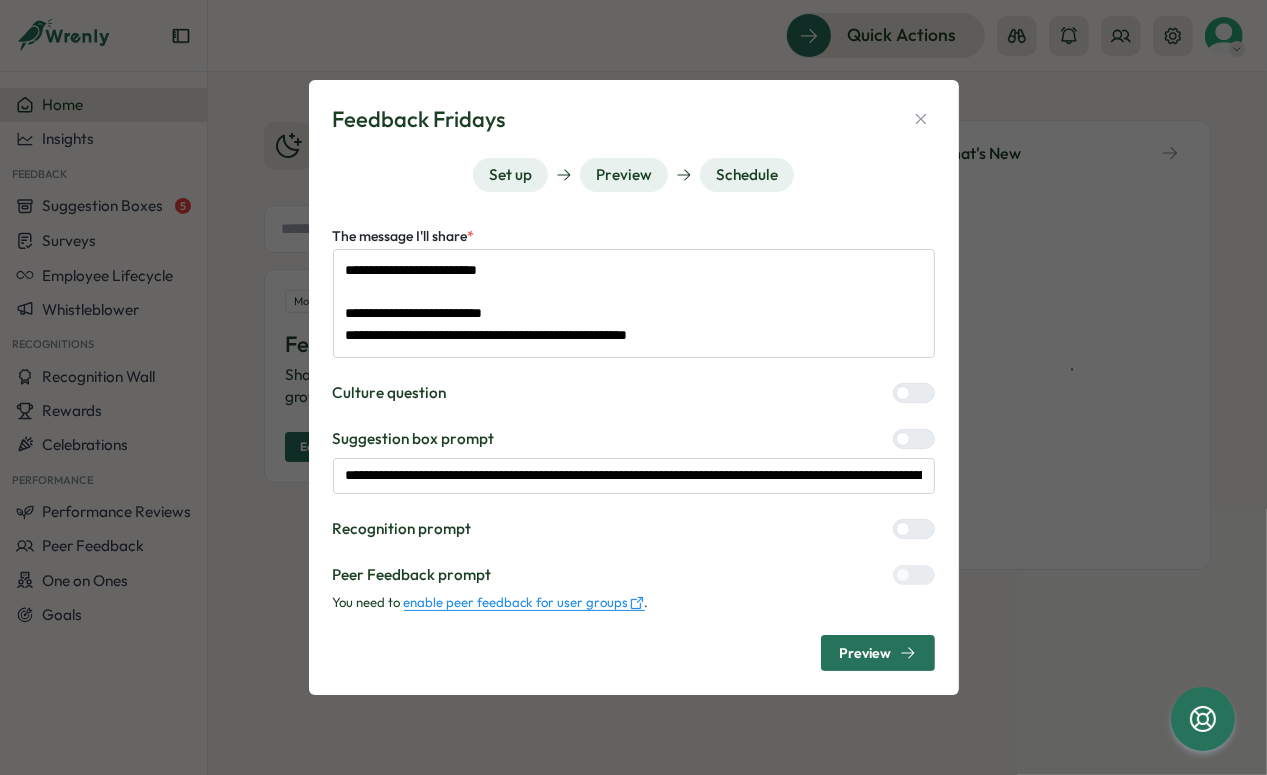 type on "*" 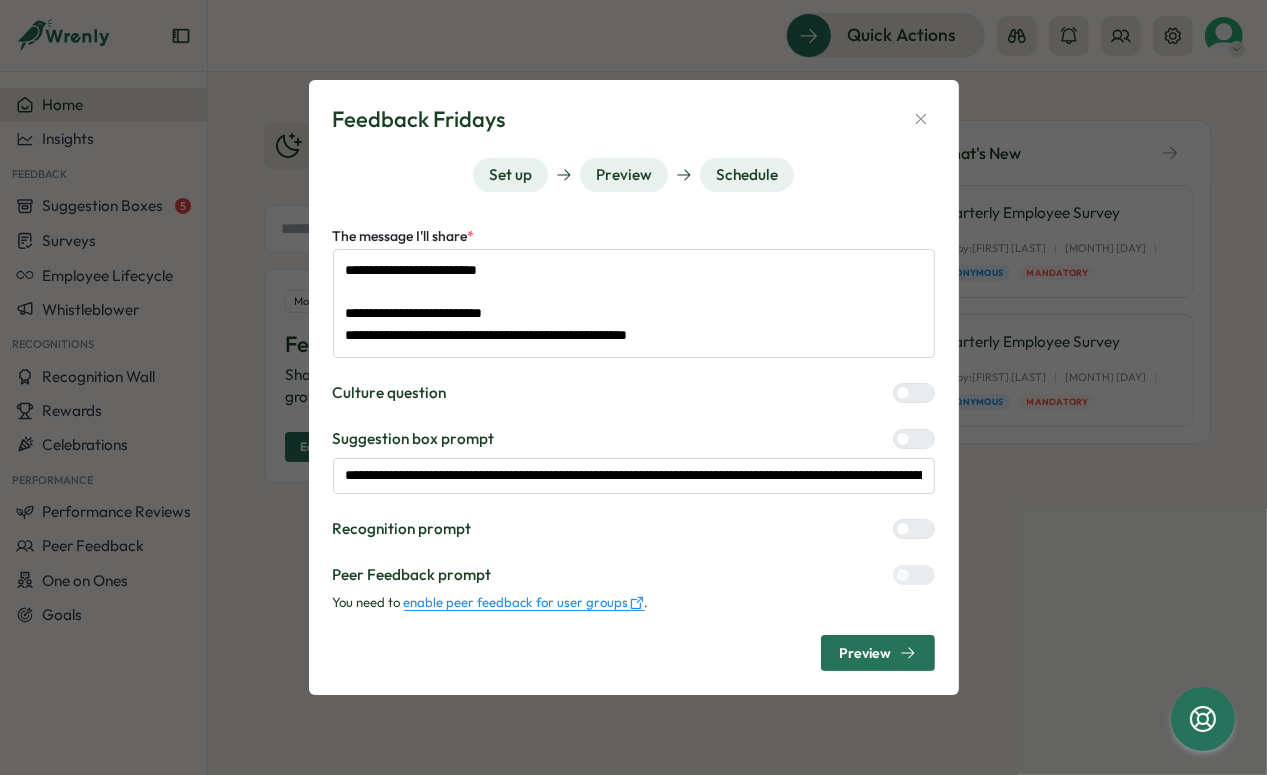 click on "Preview" at bounding box center [878, 653] 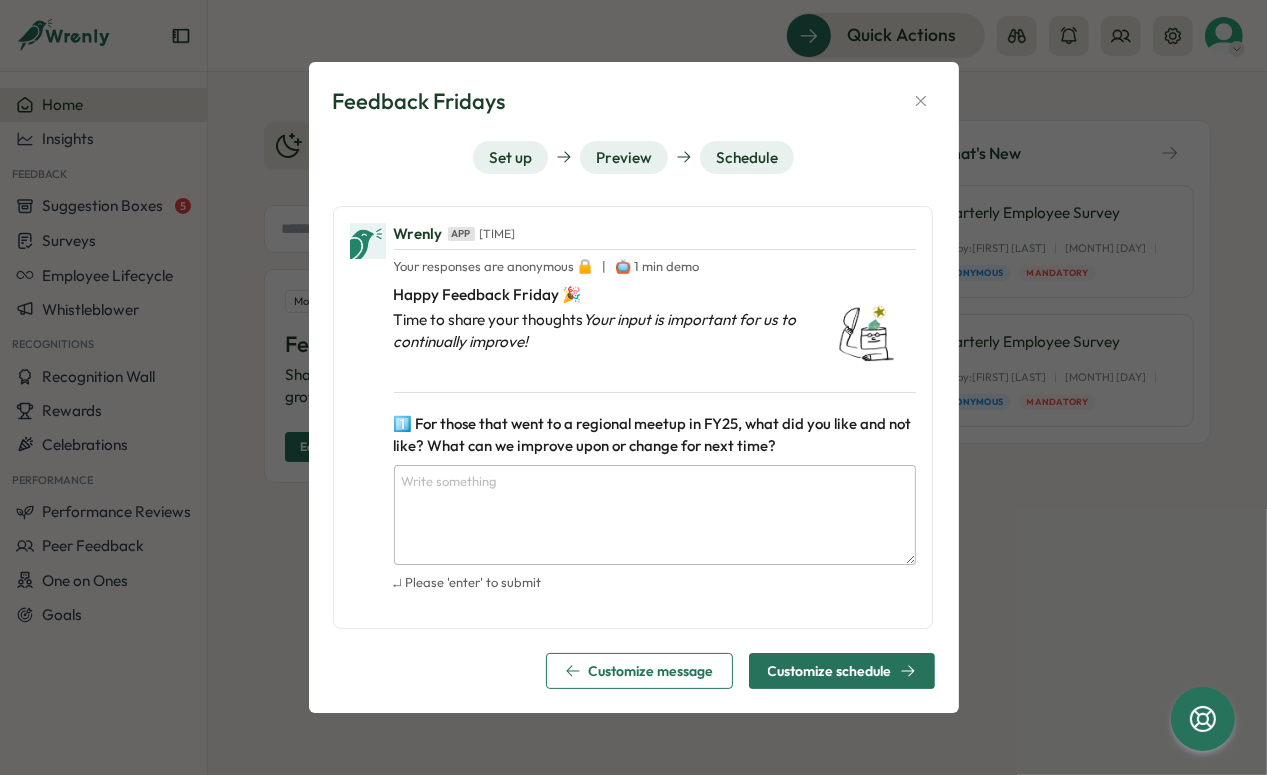 click on "Customize schedule" at bounding box center [830, 671] 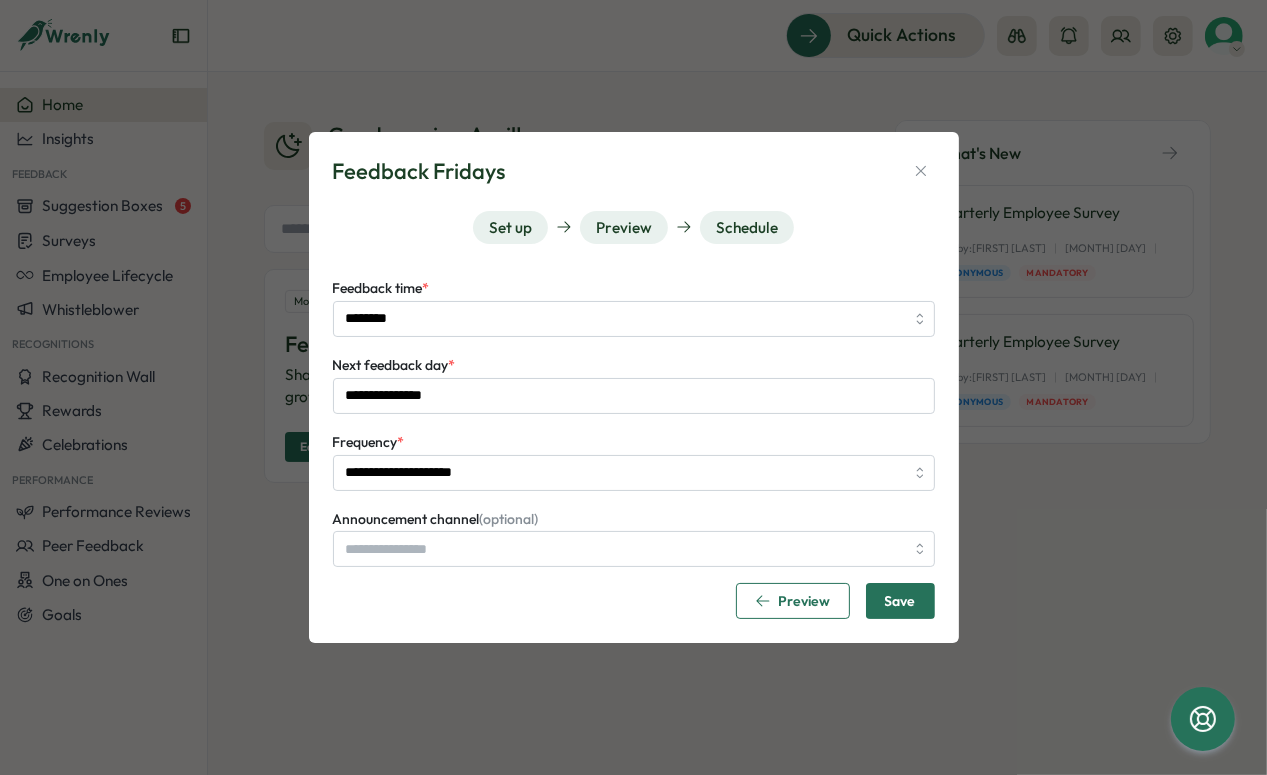 type on "*******" 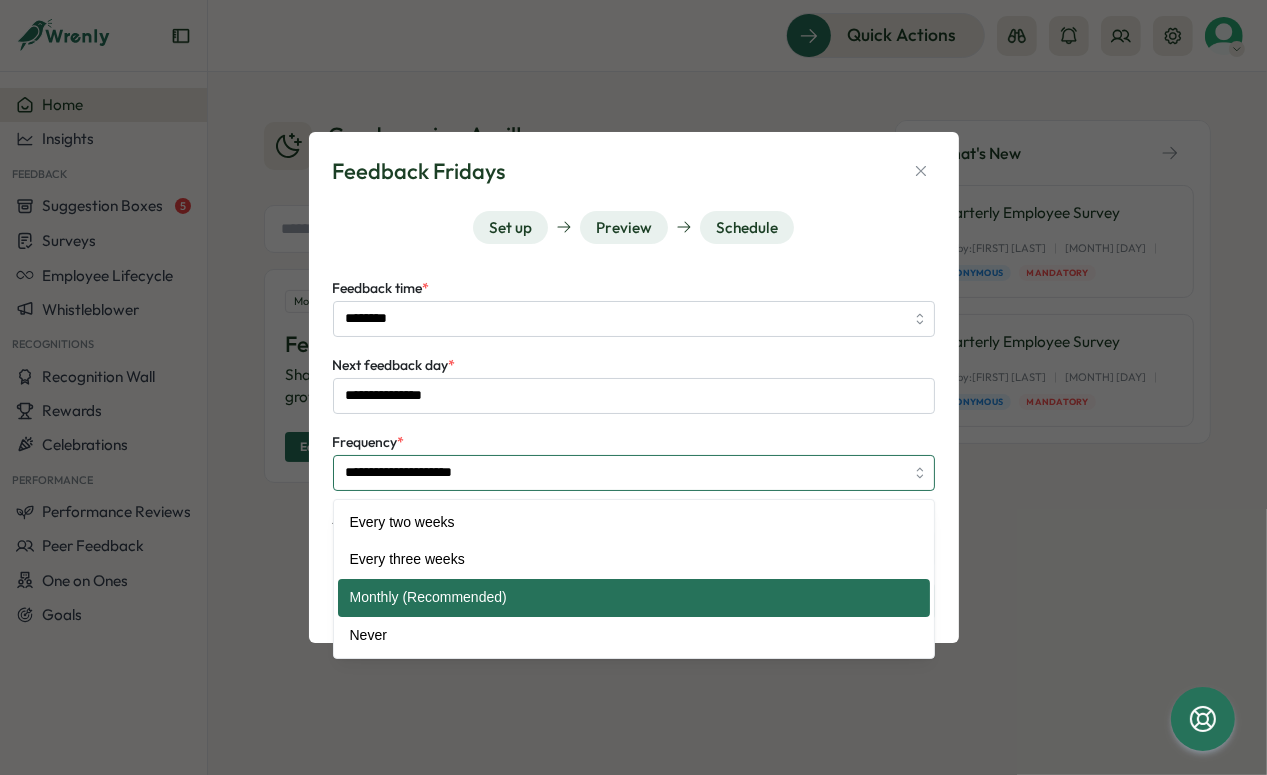 click on "**********" at bounding box center [634, 473] 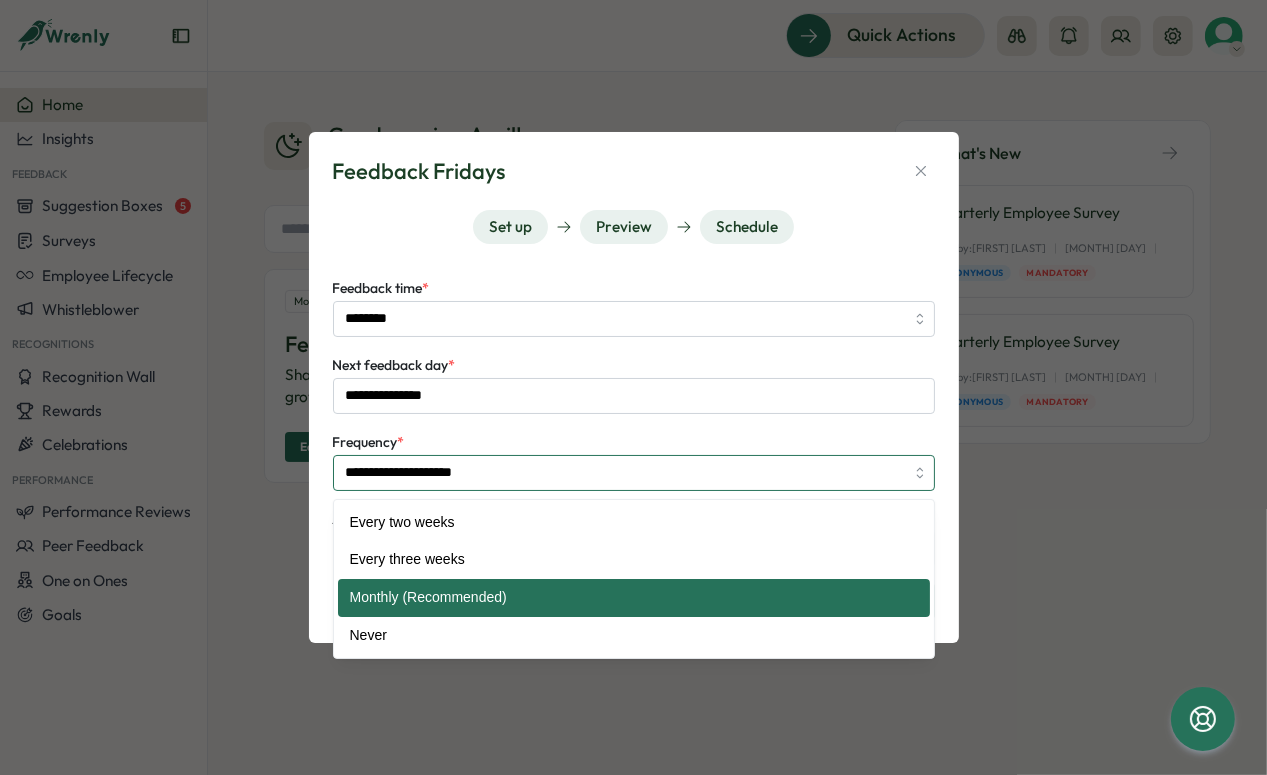 click on "**********" at bounding box center (634, 473) 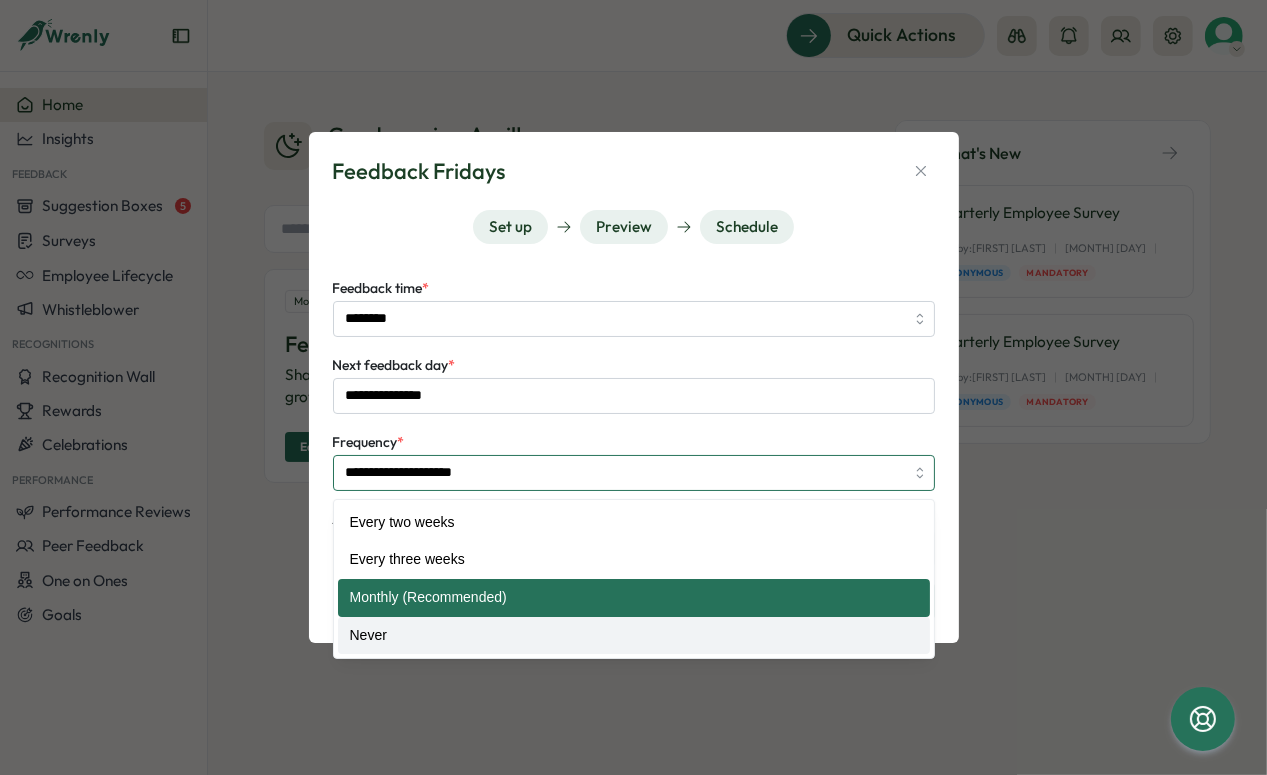type on "*****" 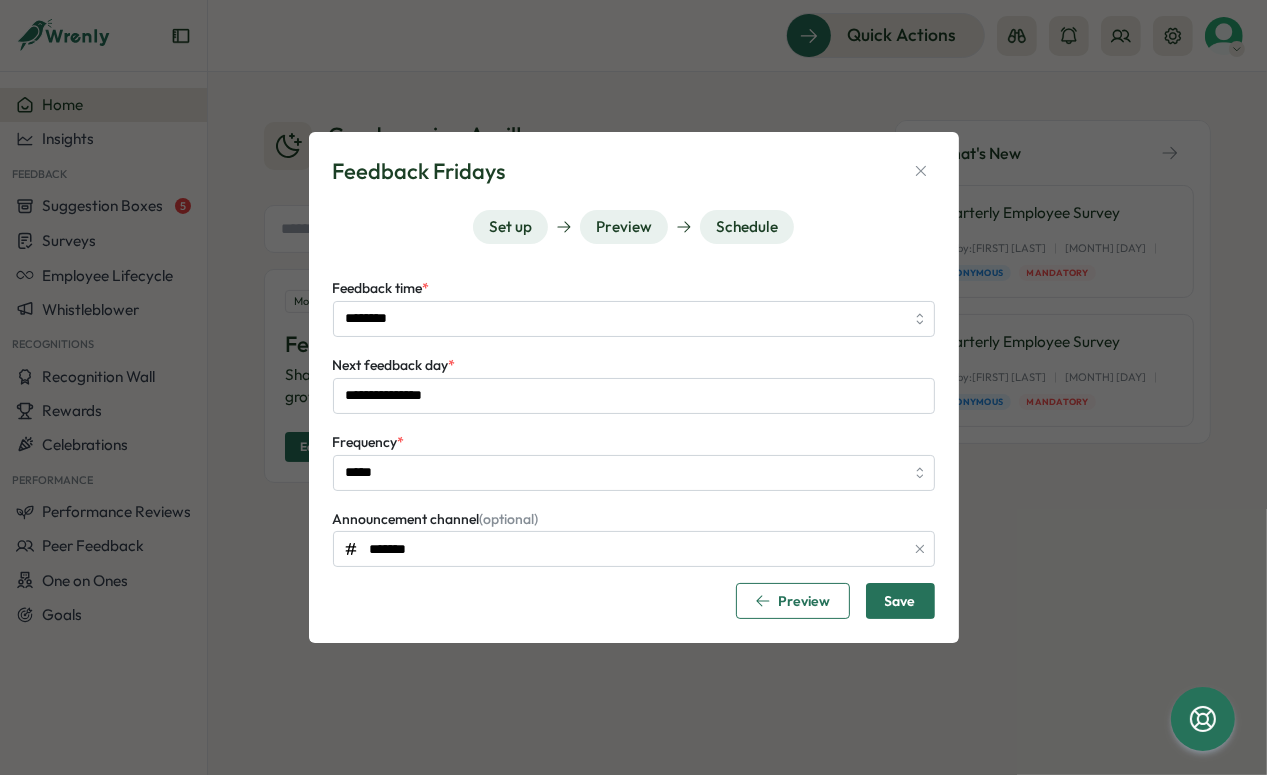 click on "Save" at bounding box center (900, 601) 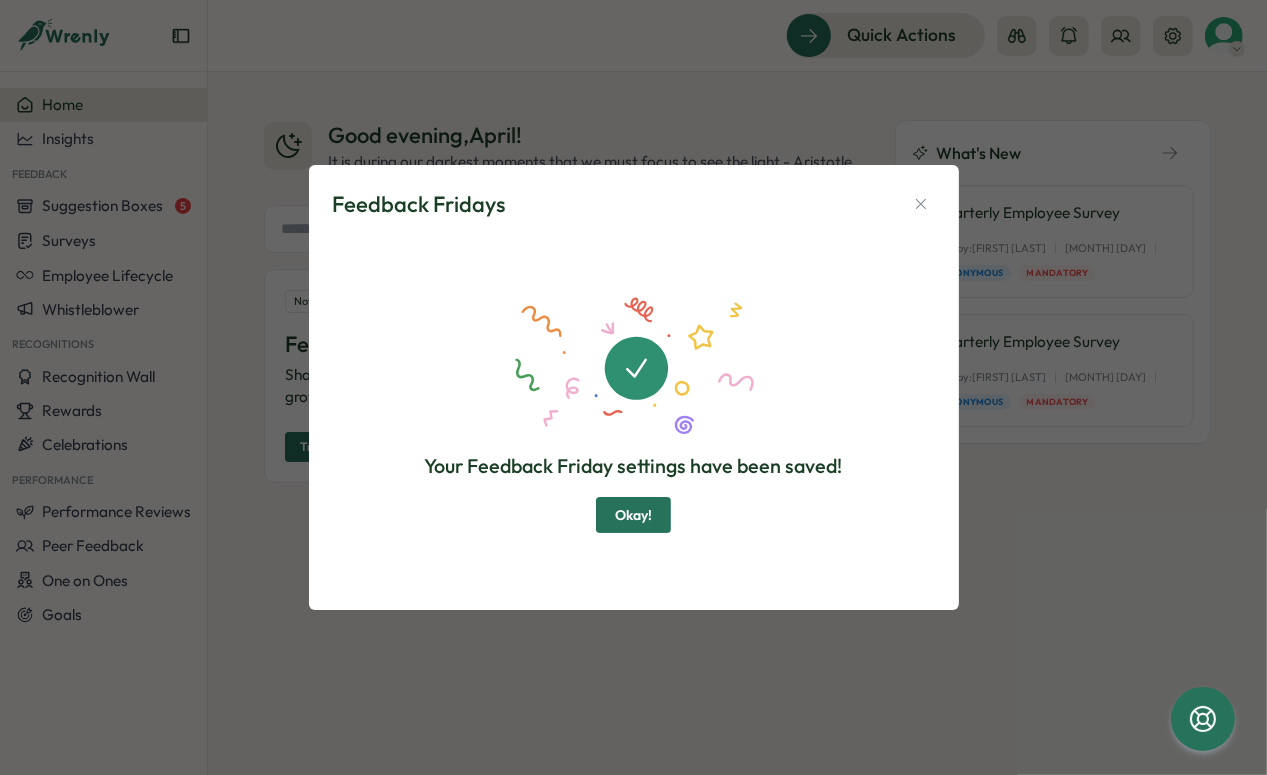 click on "Okay!" at bounding box center [633, 515] 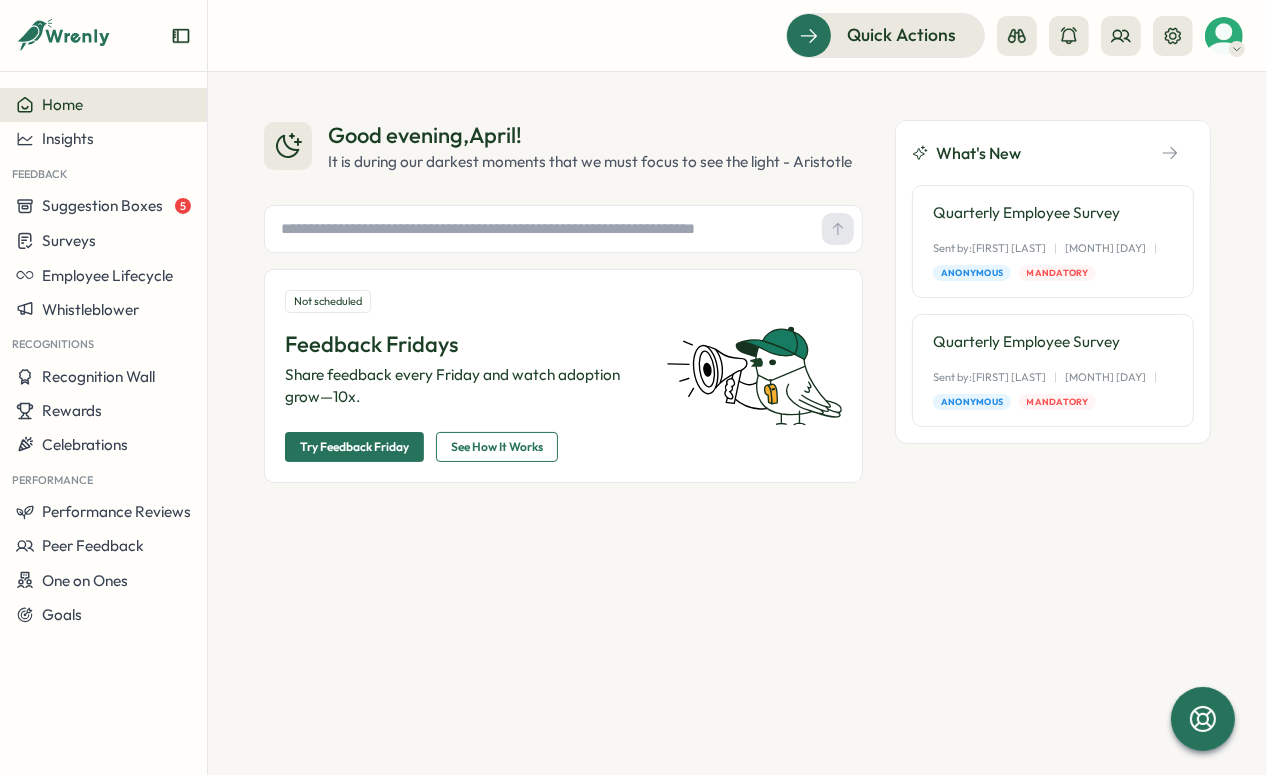 type on "*" 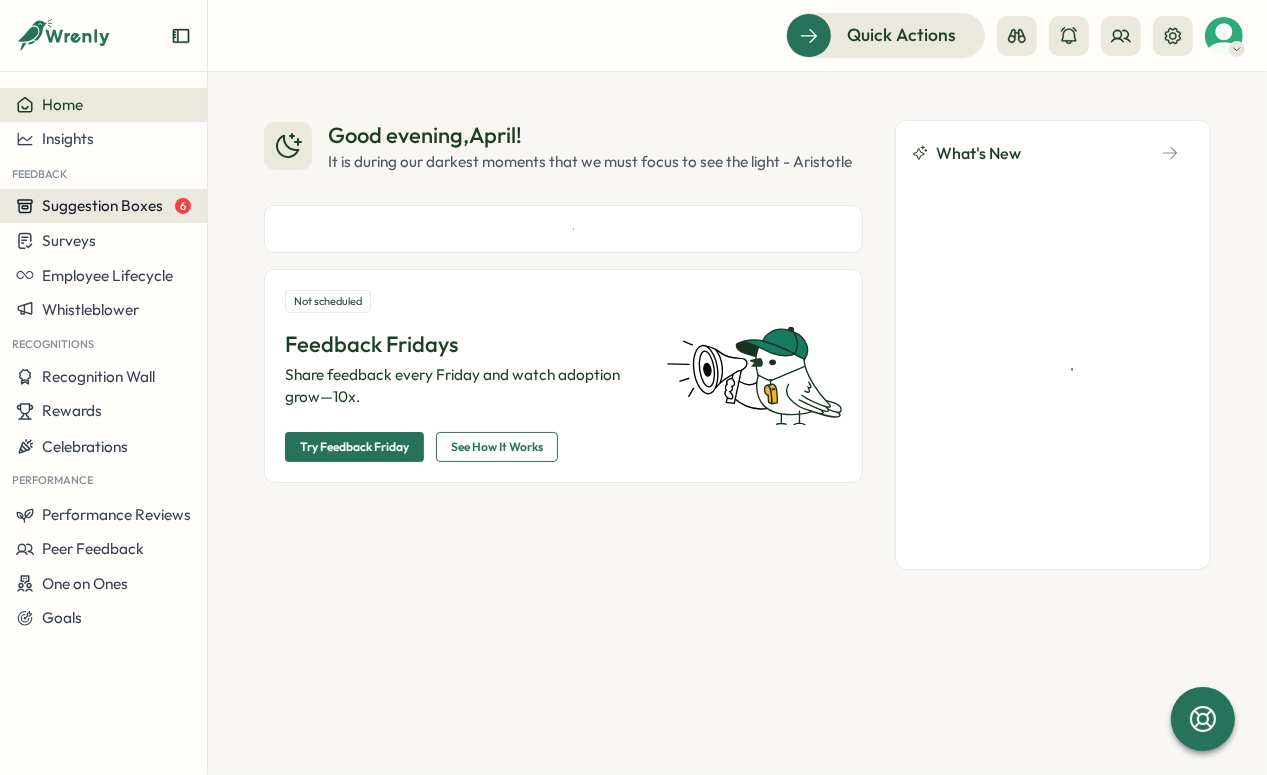 scroll, scrollTop: 0, scrollLeft: 0, axis: both 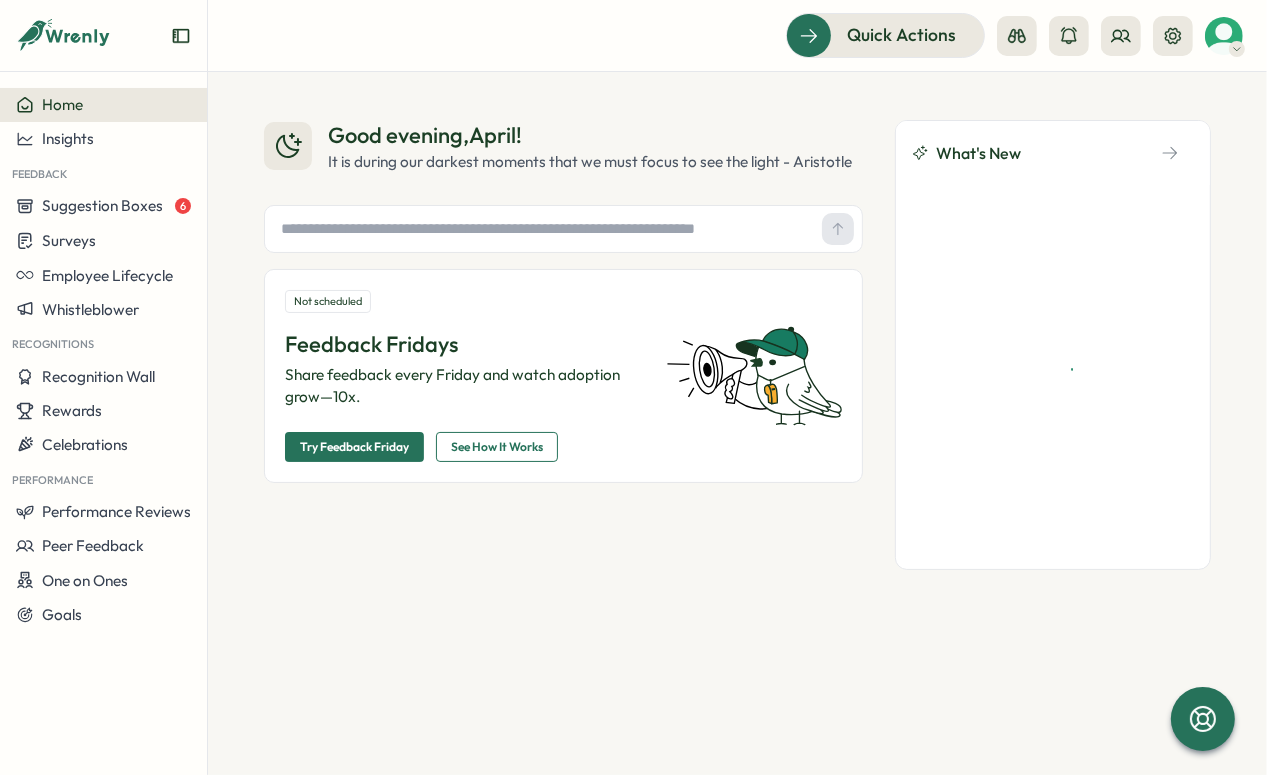 click on "Try Feedback Friday" at bounding box center [354, 447] 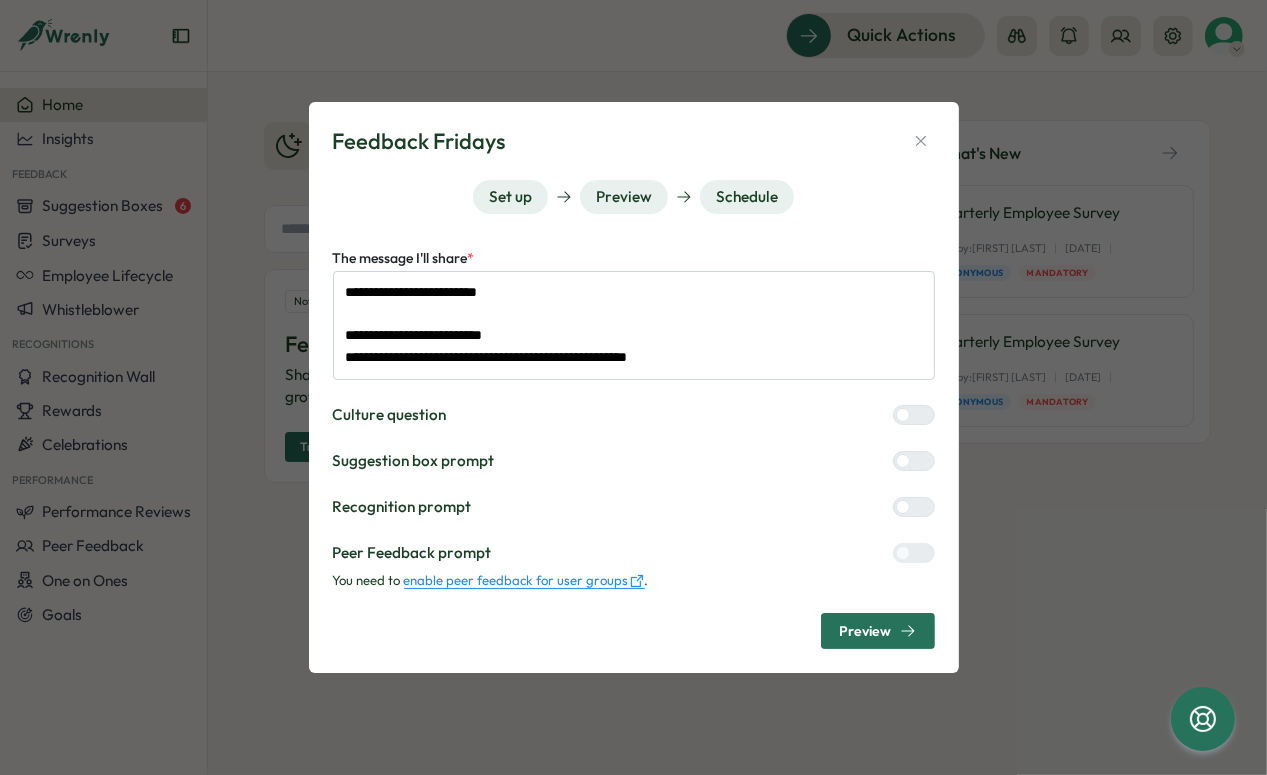 click on "**********" at bounding box center (633, 387) 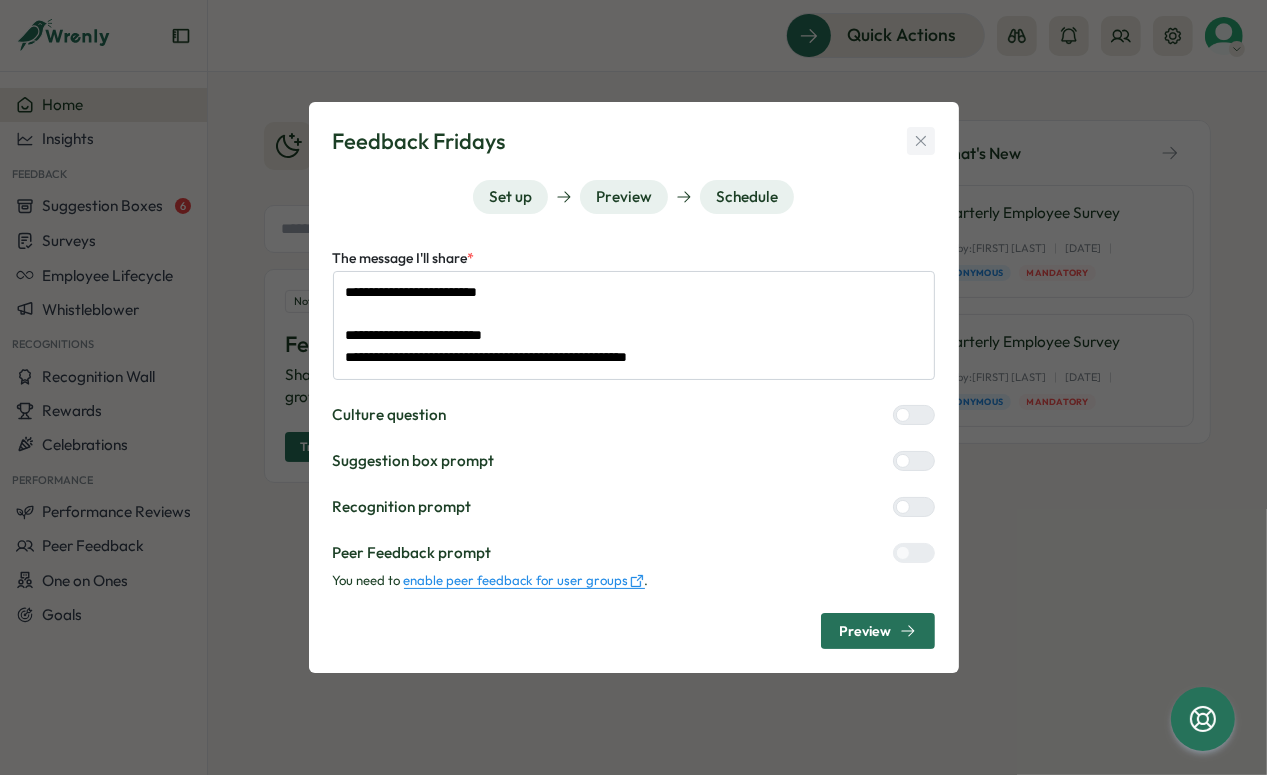 click 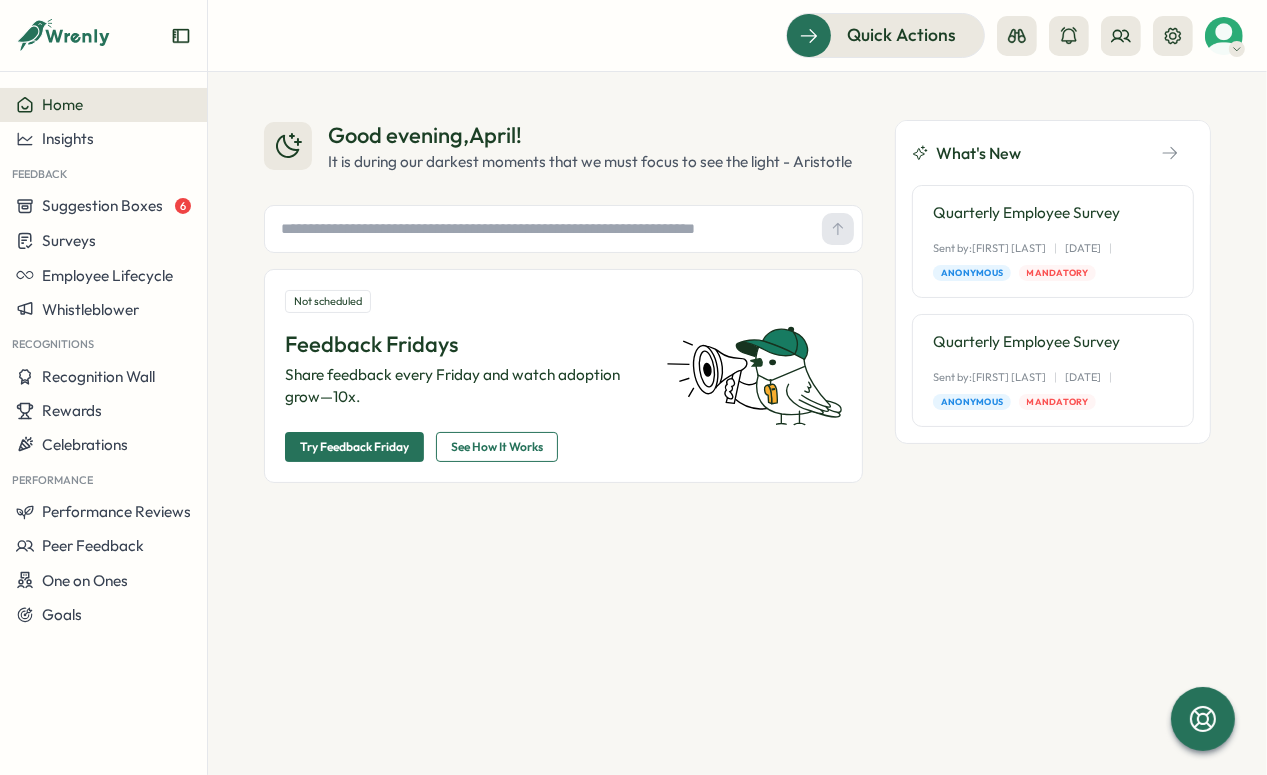 type on "*" 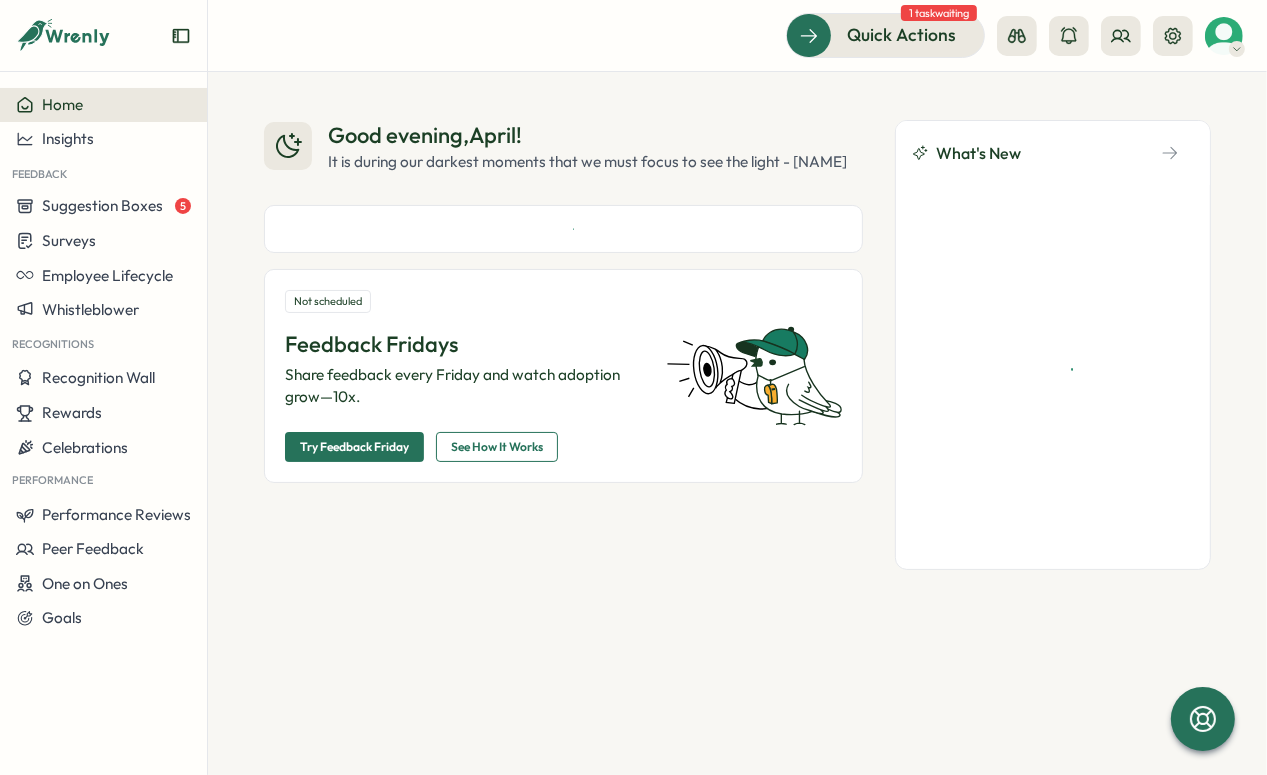 scroll, scrollTop: 0, scrollLeft: 0, axis: both 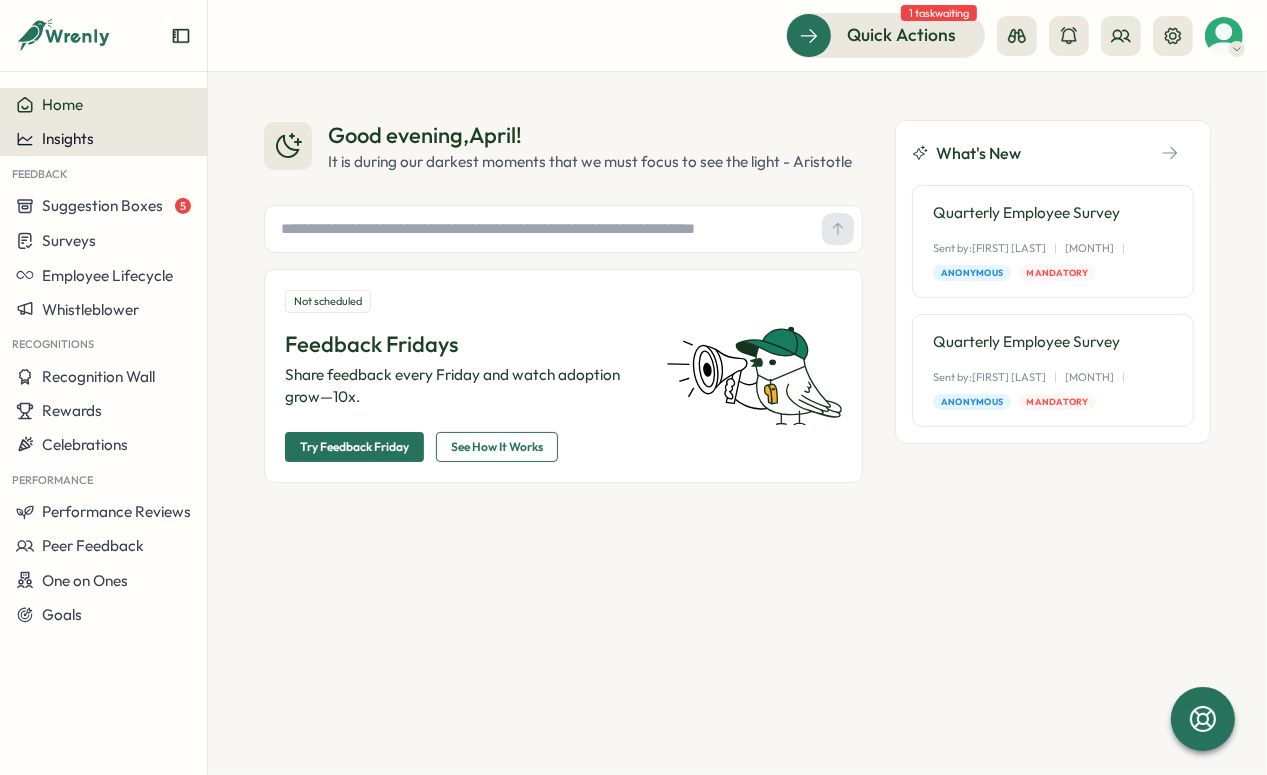 click on "Insights" at bounding box center [68, 138] 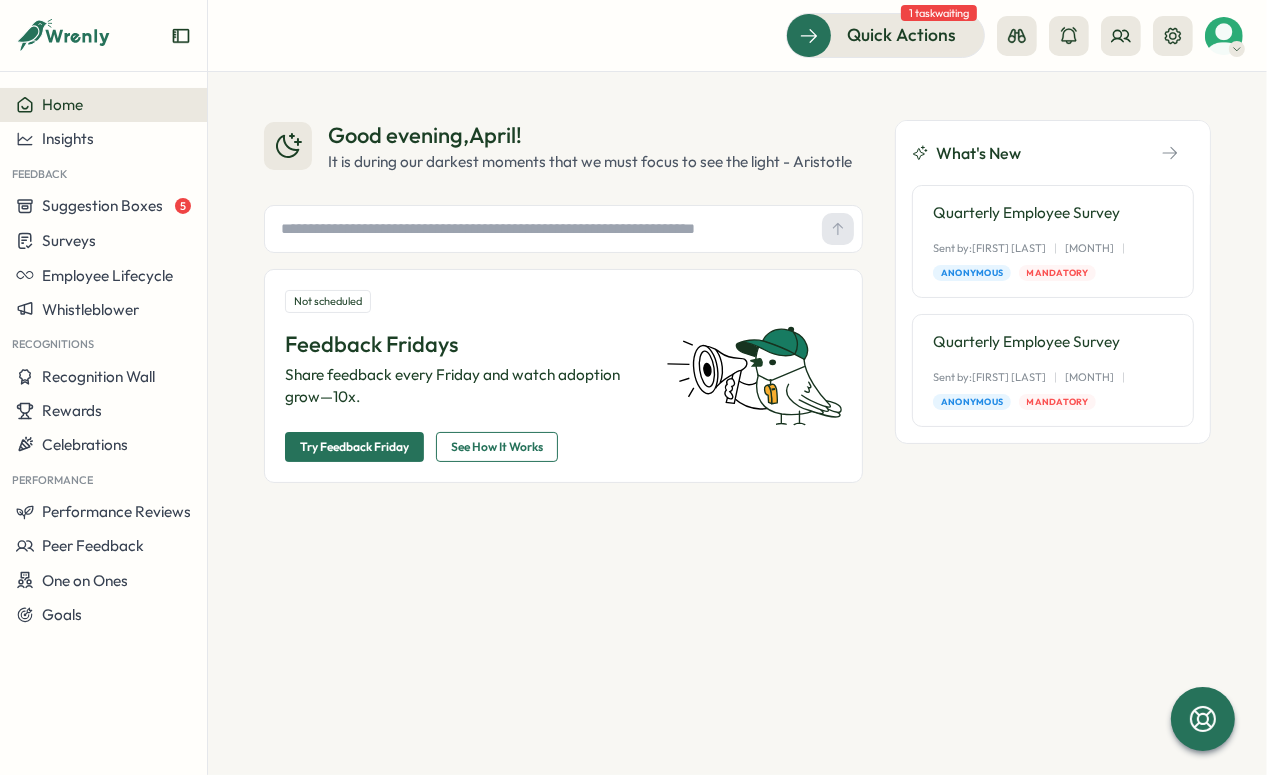 click on "Try Feedback Friday" at bounding box center (354, 447) 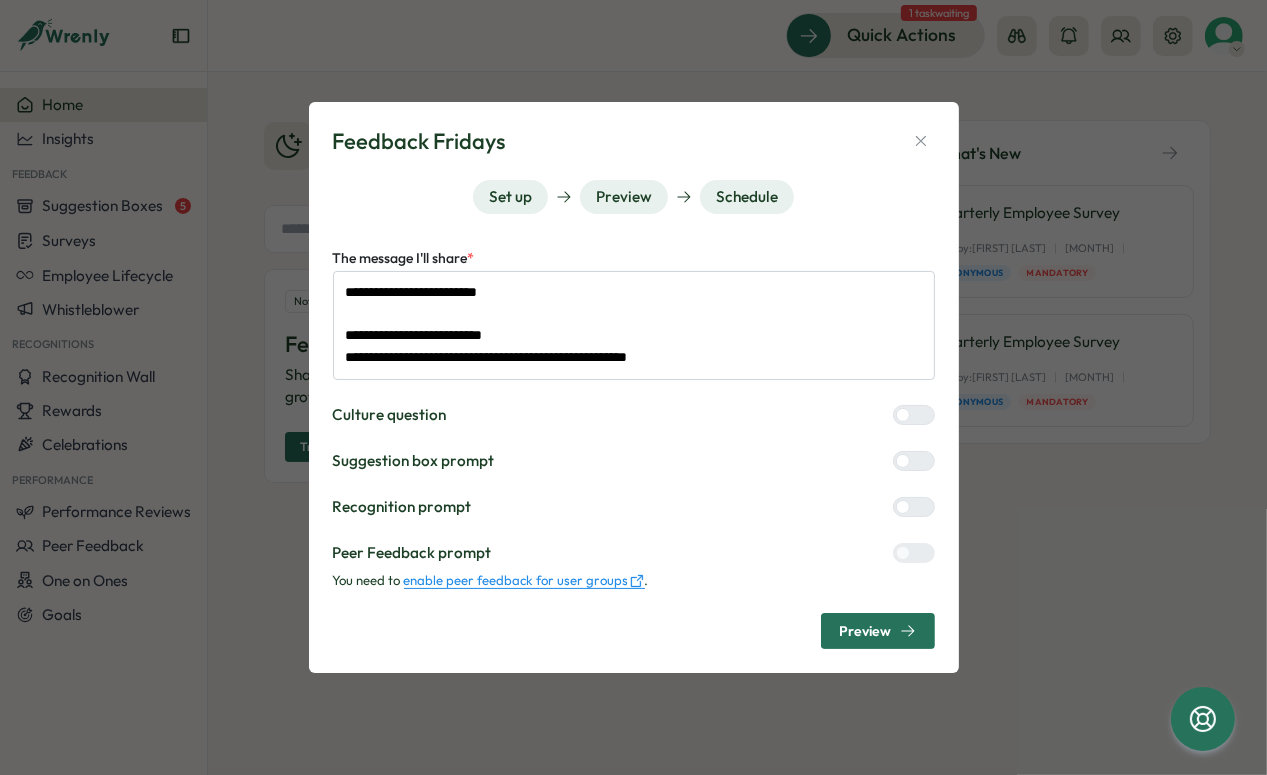 click on "Preview" at bounding box center (878, 631) 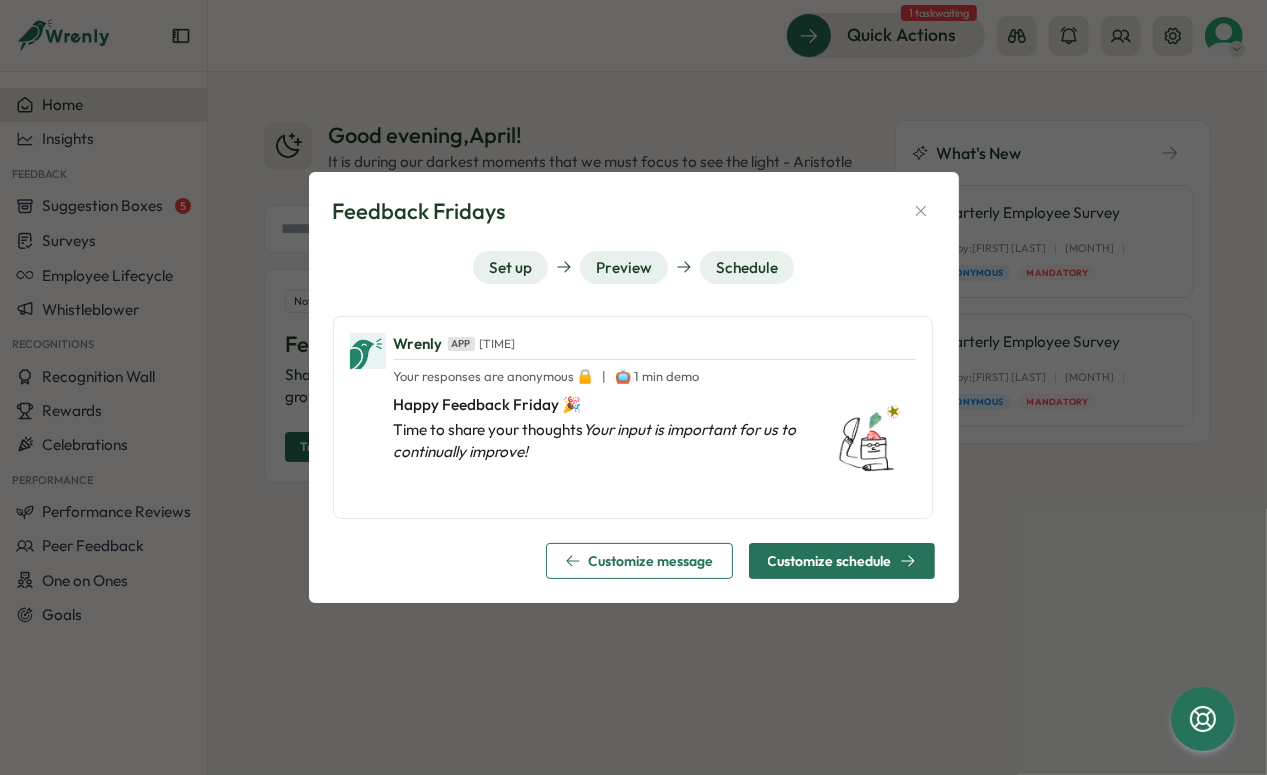 click on "Customize message" at bounding box center [651, 561] 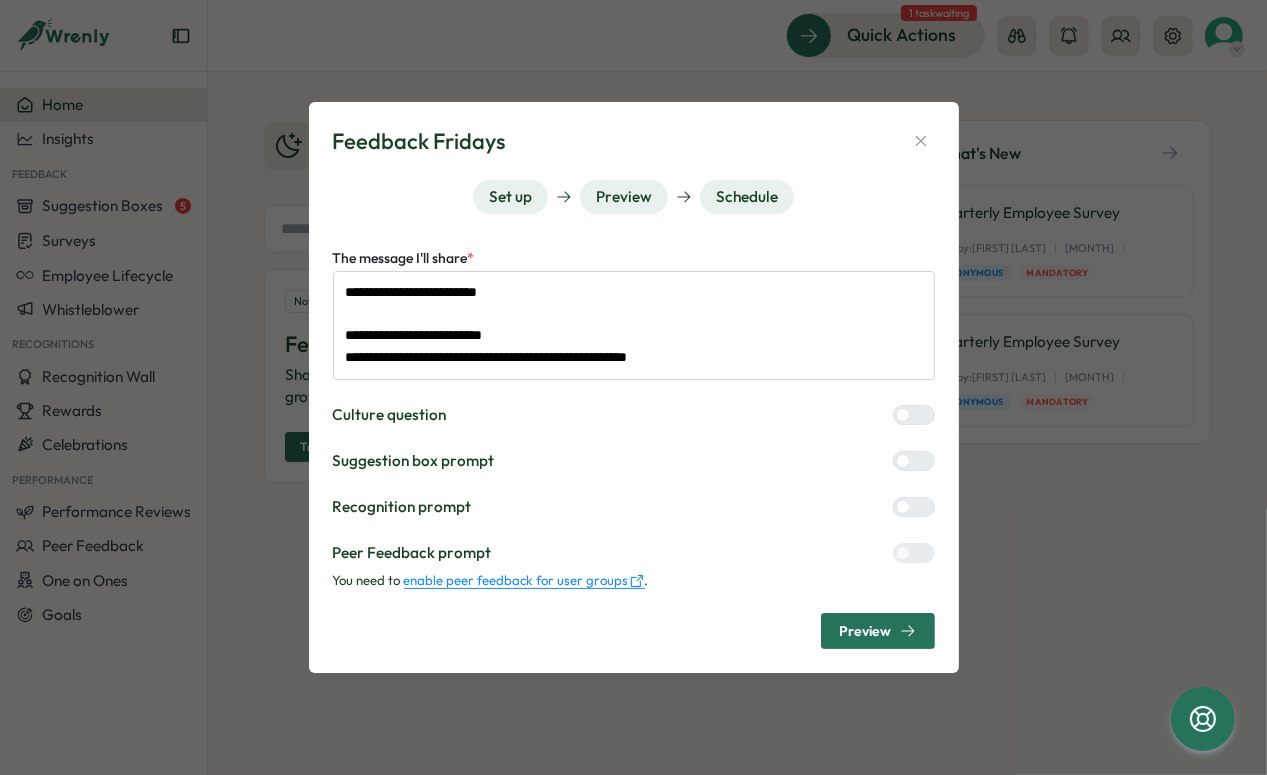 click at bounding box center [922, 461] 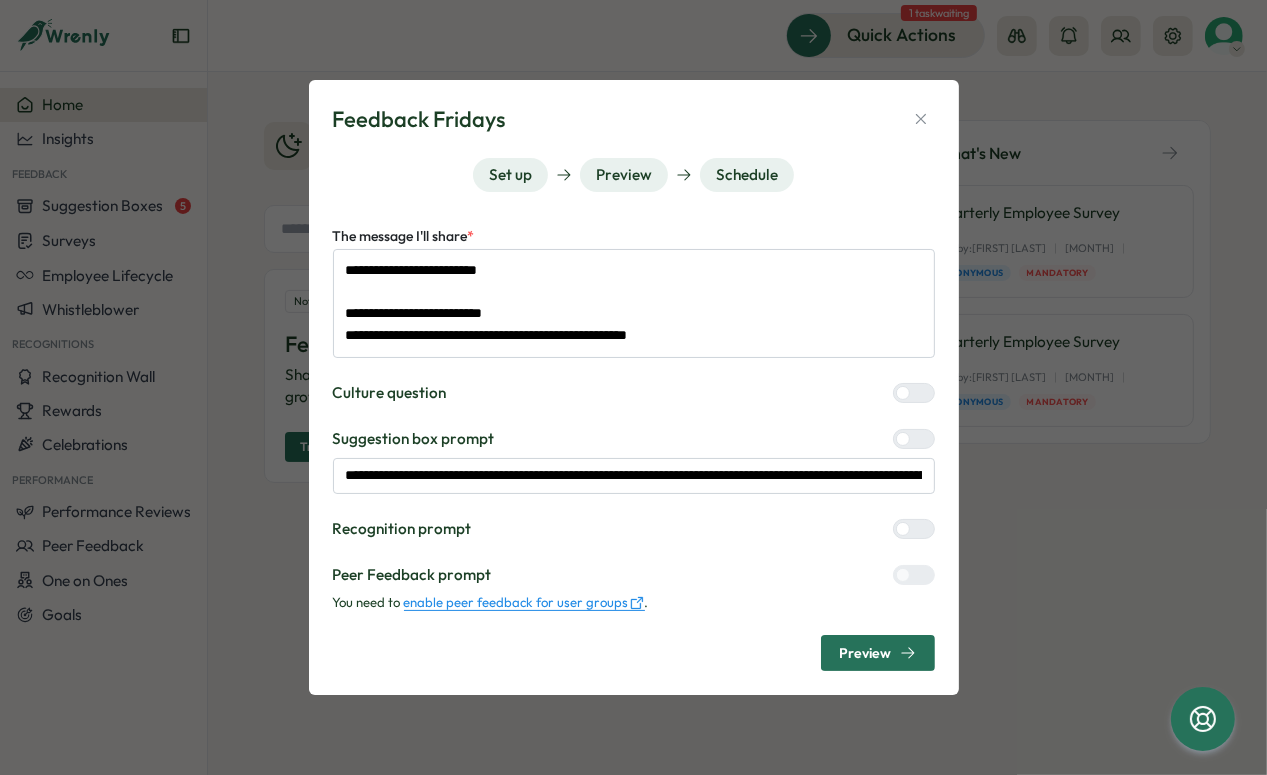 click on "Preview" at bounding box center (866, 653) 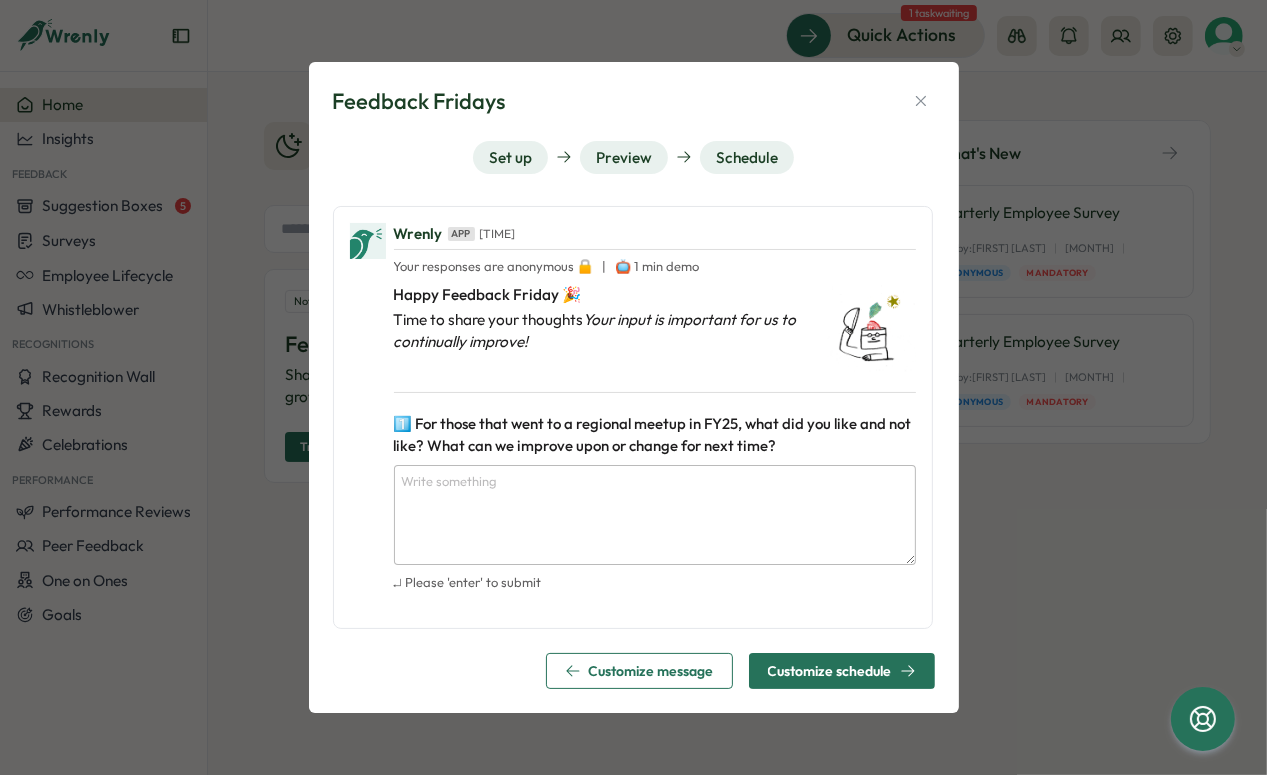 click on "Customize schedule" at bounding box center (830, 671) 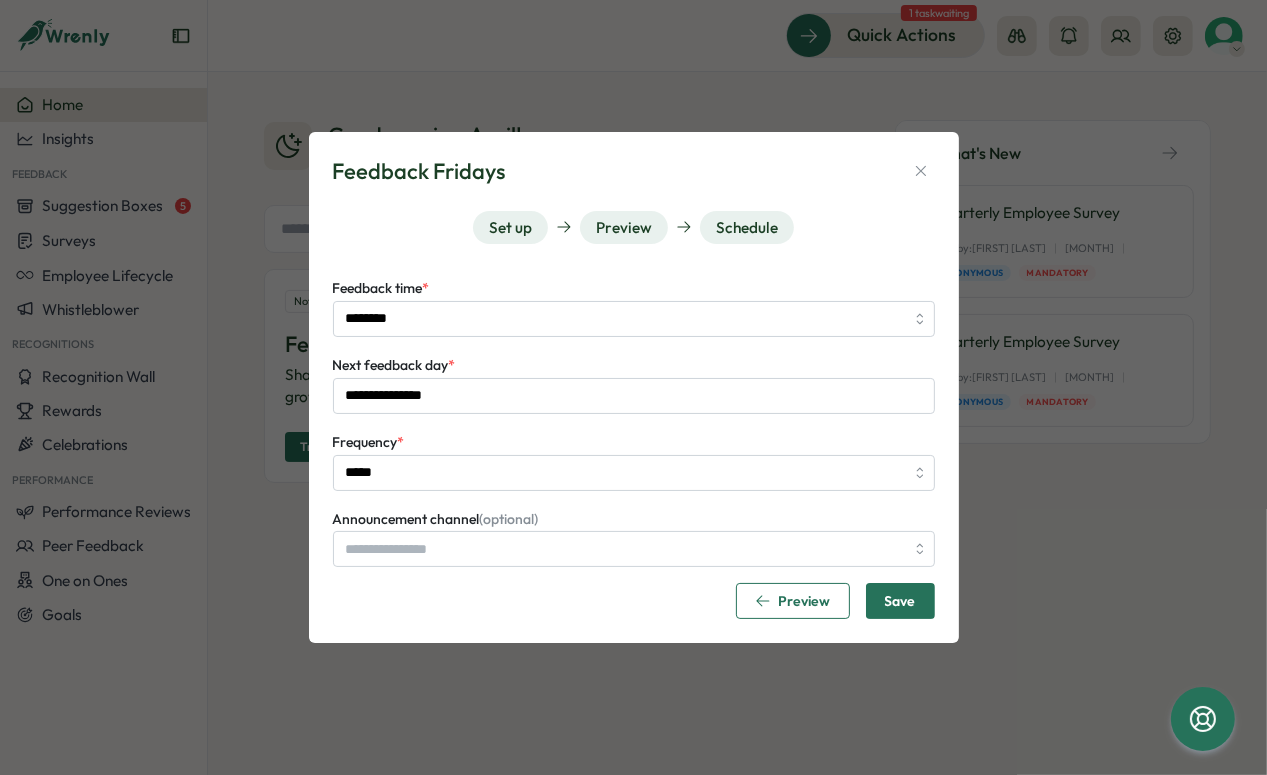 type on "*******" 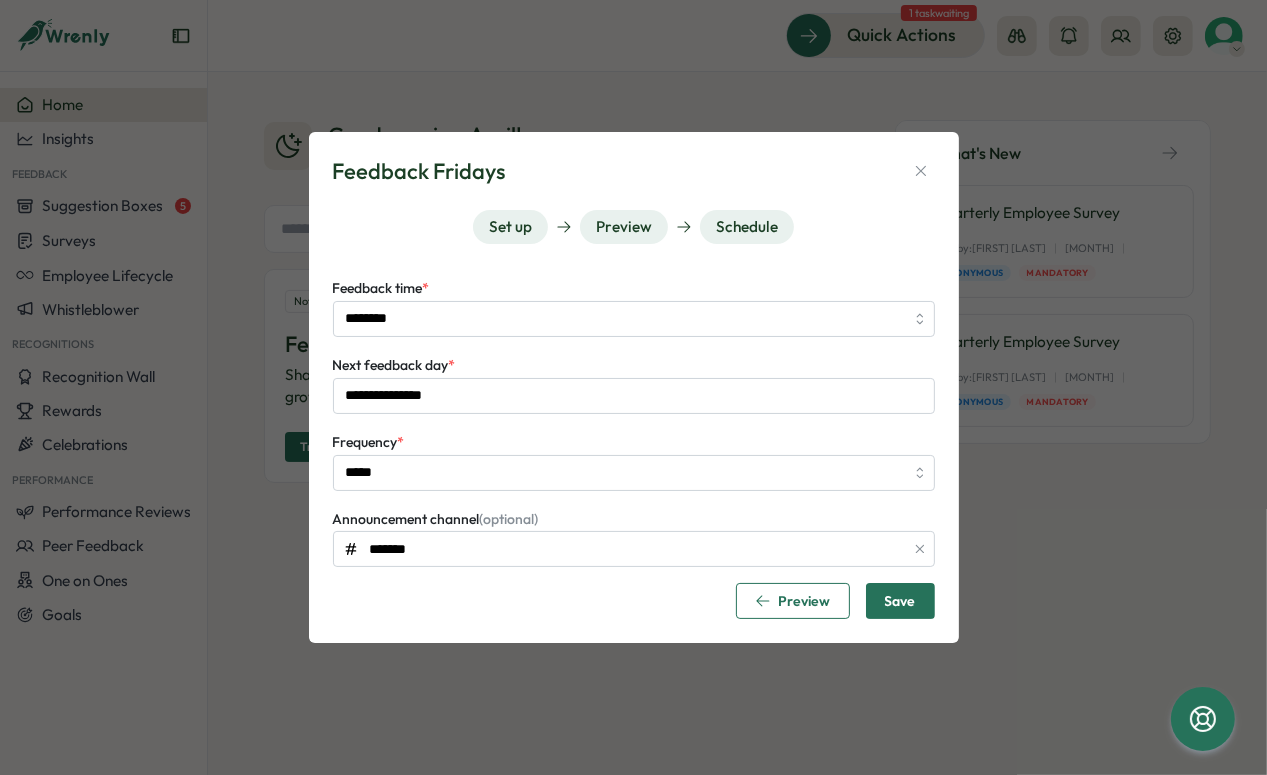 click on "Save" at bounding box center (900, 601) 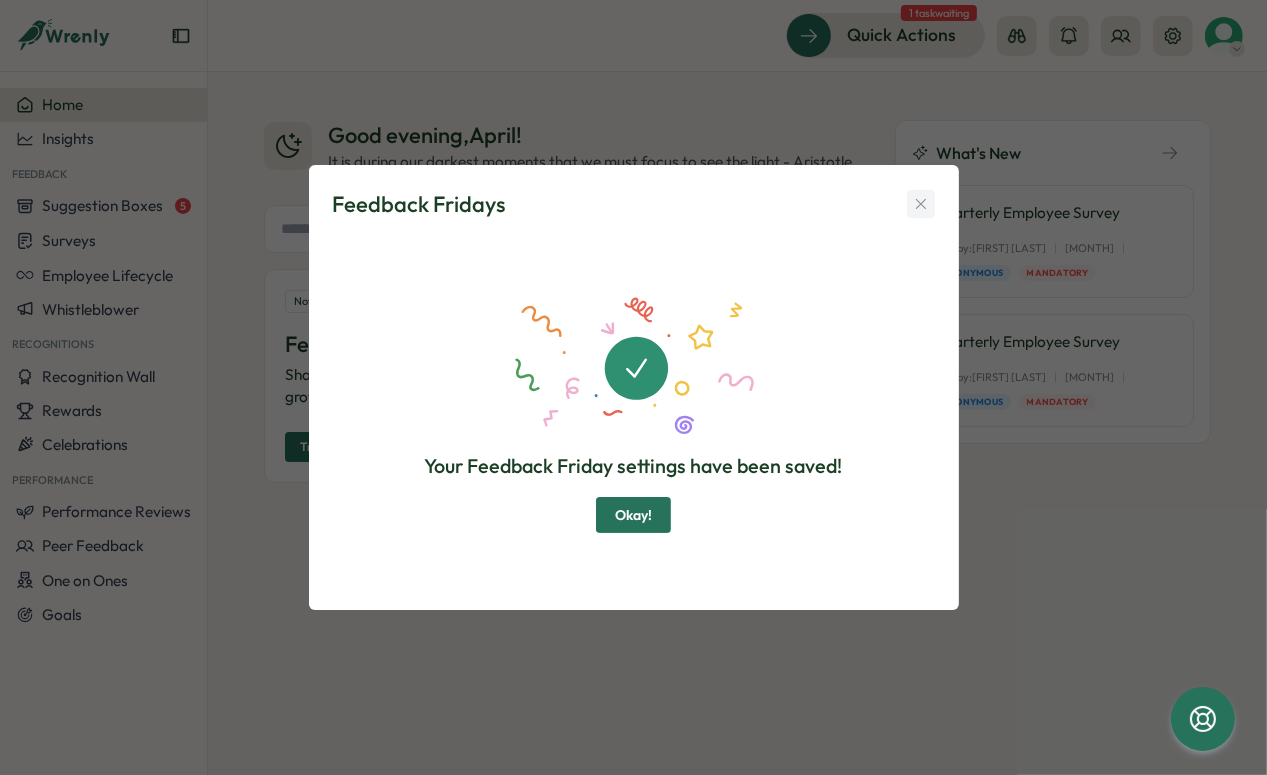 click 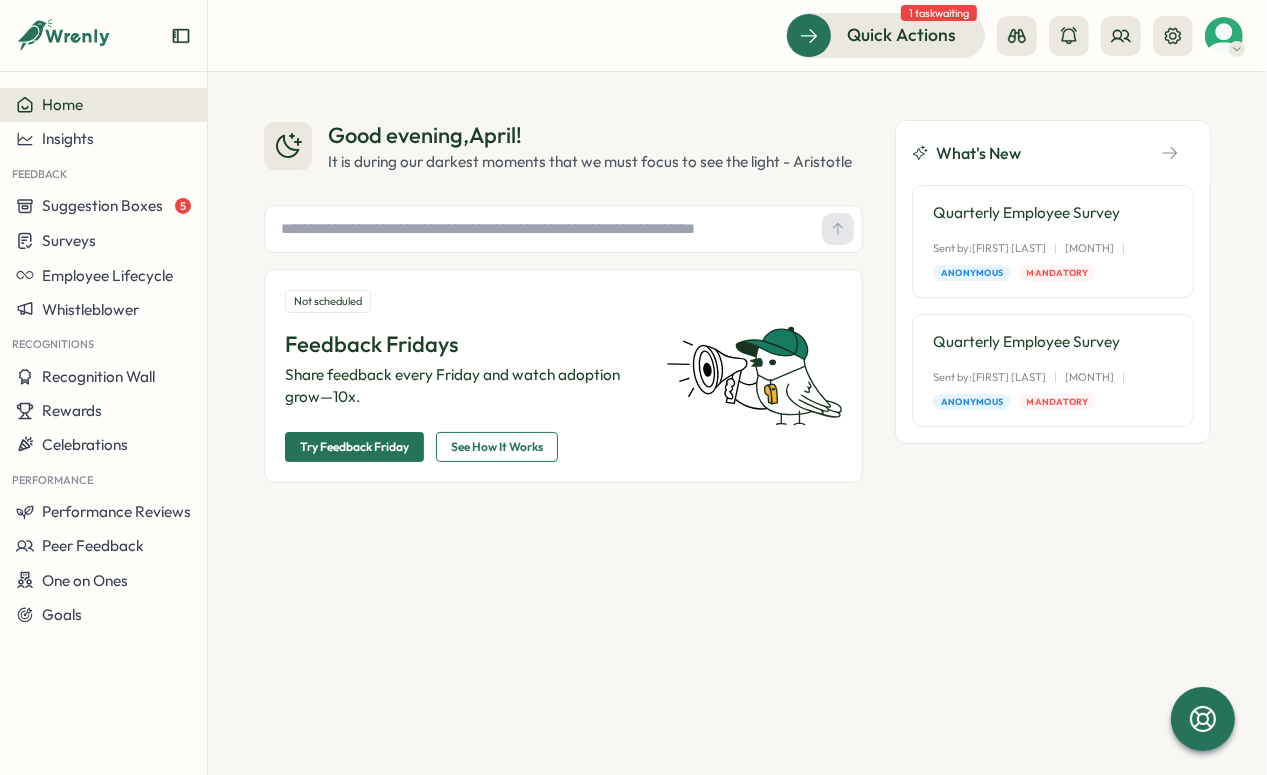 click on "Try Feedback Friday" at bounding box center [354, 447] 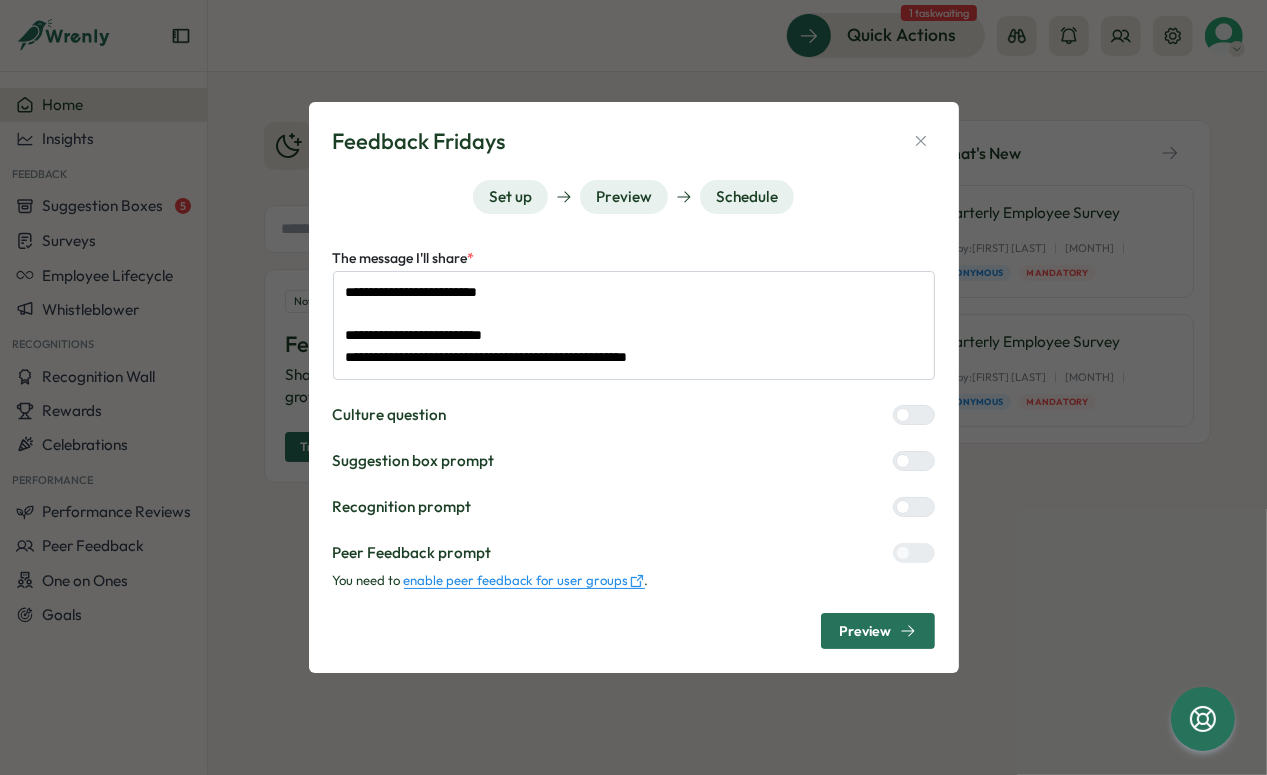 click on "Preview" at bounding box center [878, 631] 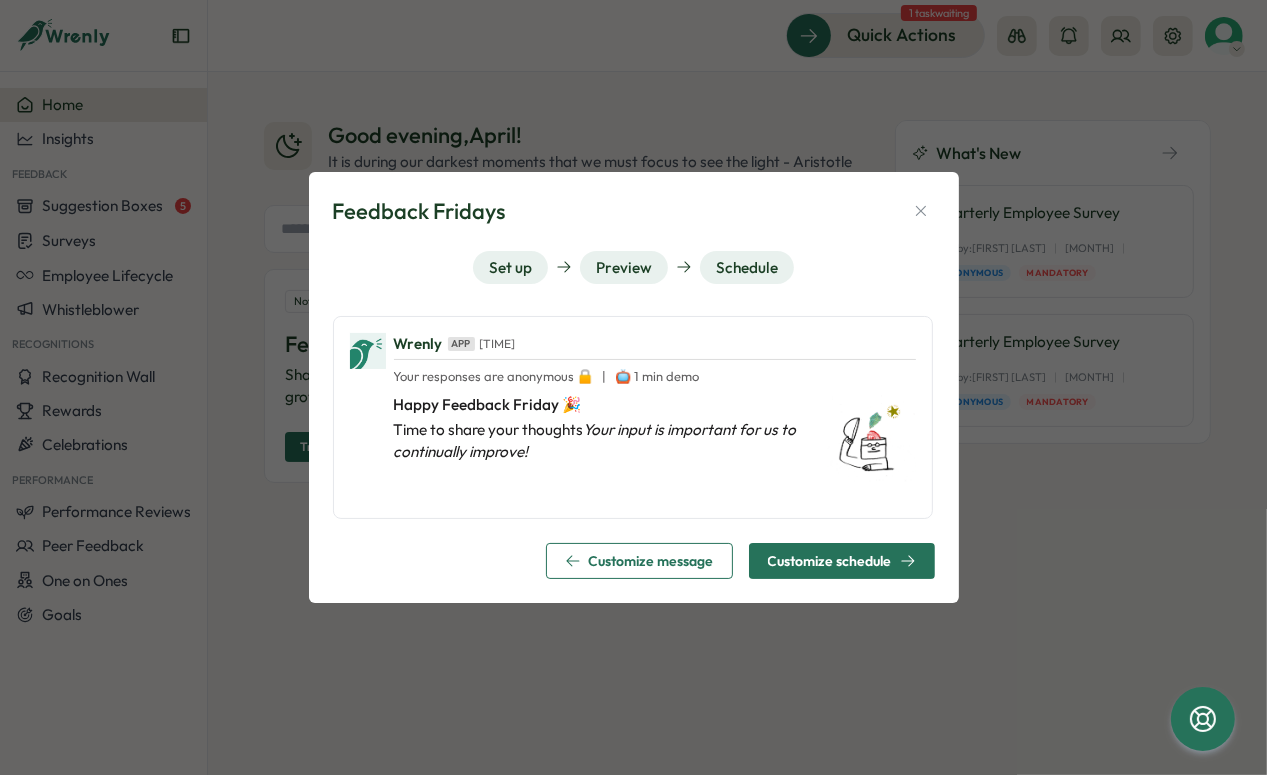 click on "Customize schedule" at bounding box center [830, 561] 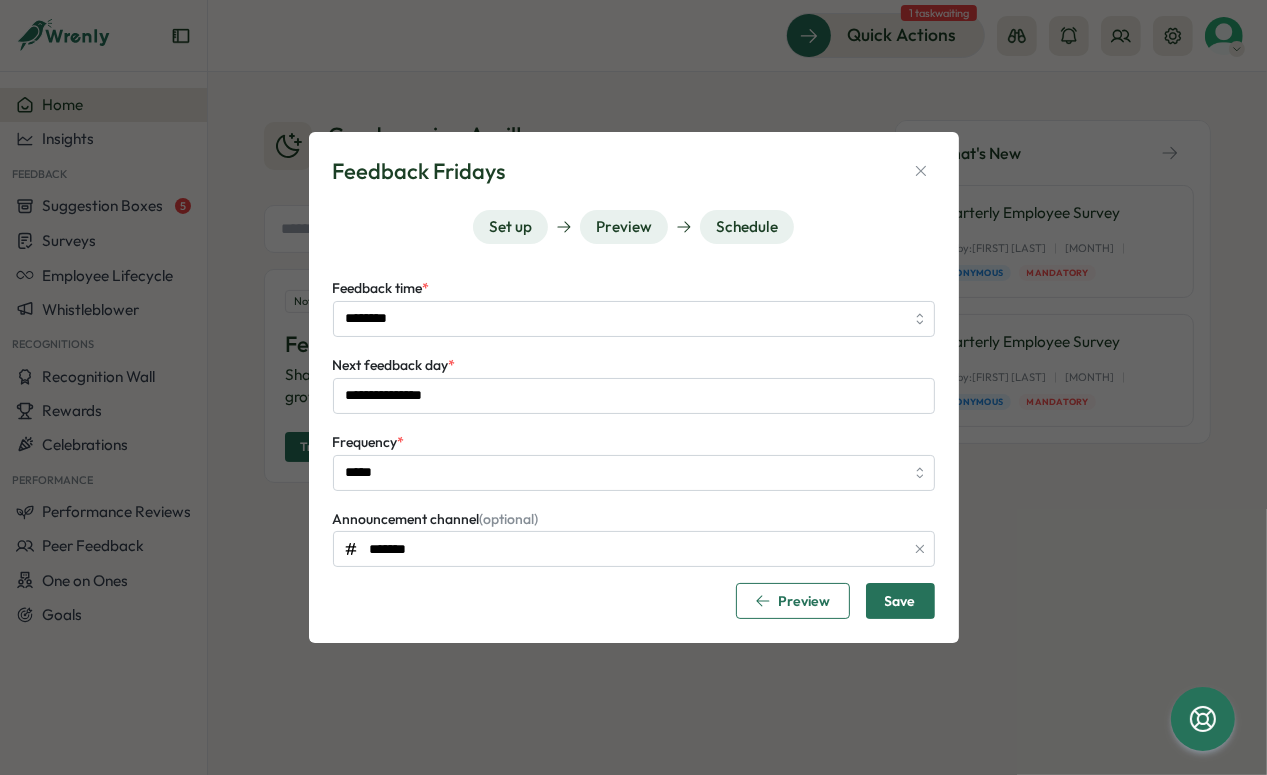 click on "Save" at bounding box center [900, 601] 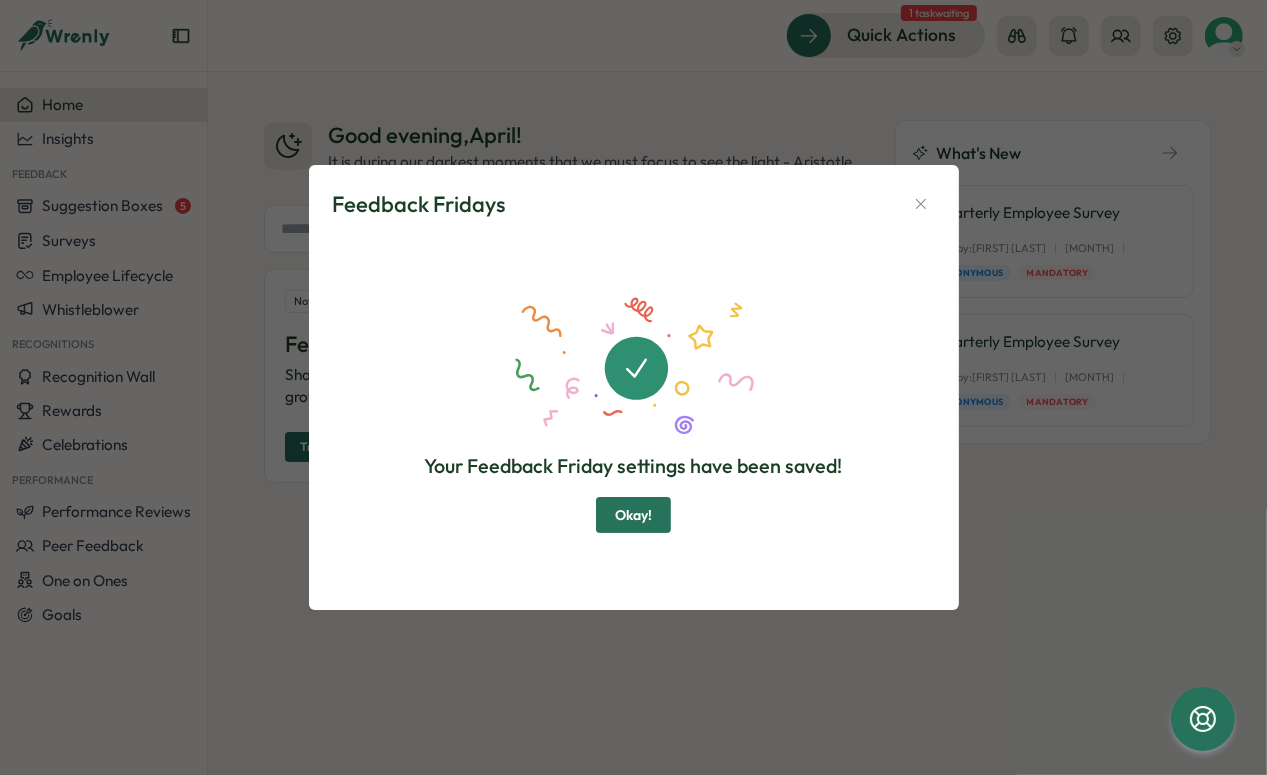 click on "Okay!" at bounding box center (633, 515) 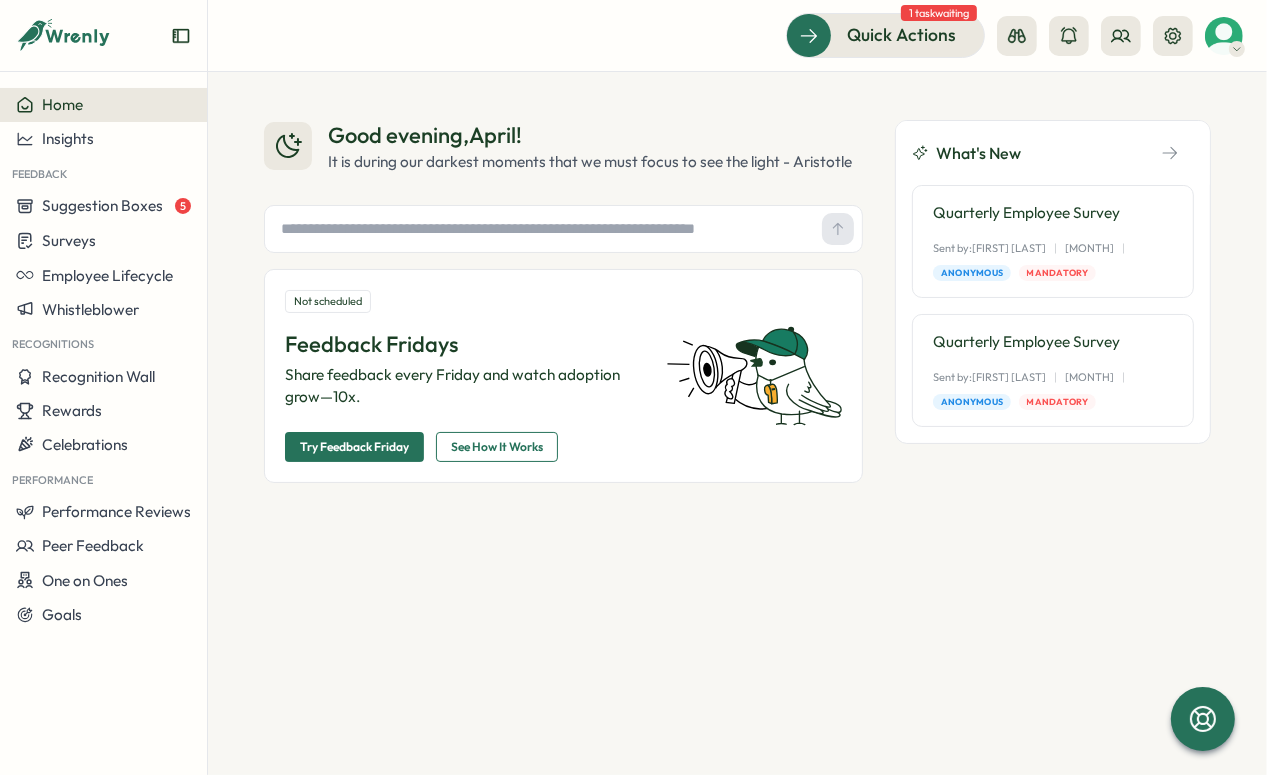 click on "Try Feedback Friday" at bounding box center (354, 447) 